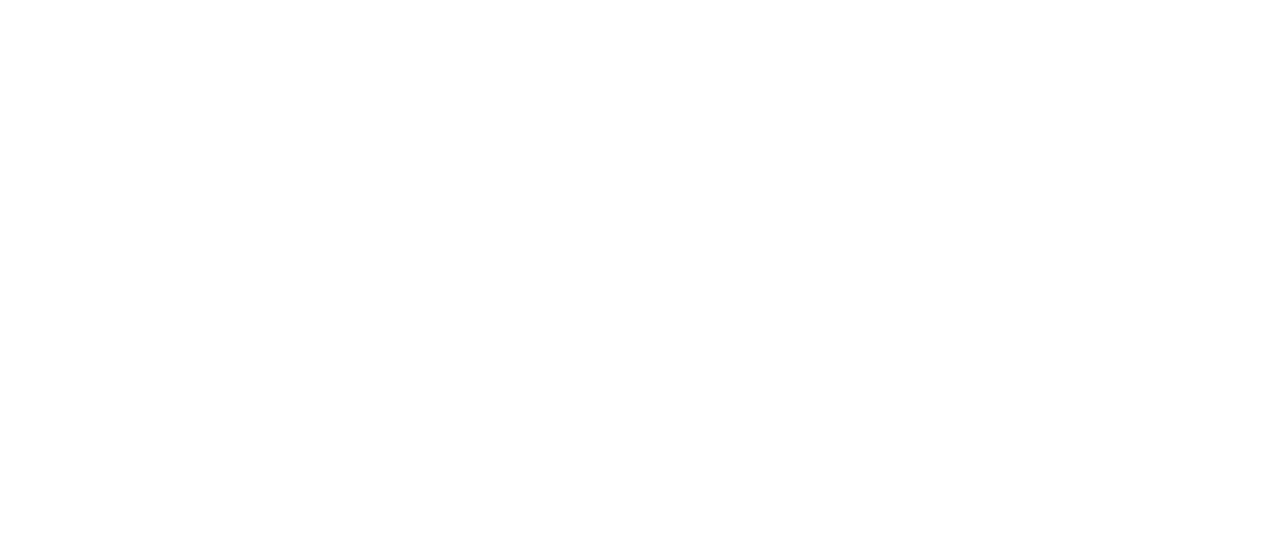 scroll, scrollTop: 0, scrollLeft: 0, axis: both 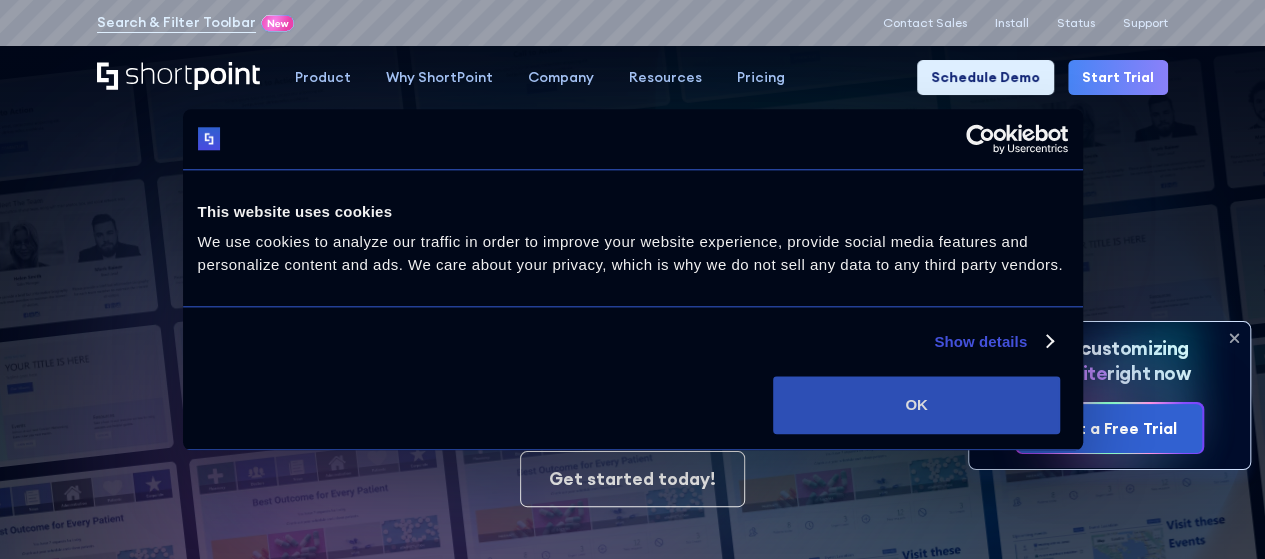 click on "OK" at bounding box center (916, 405) 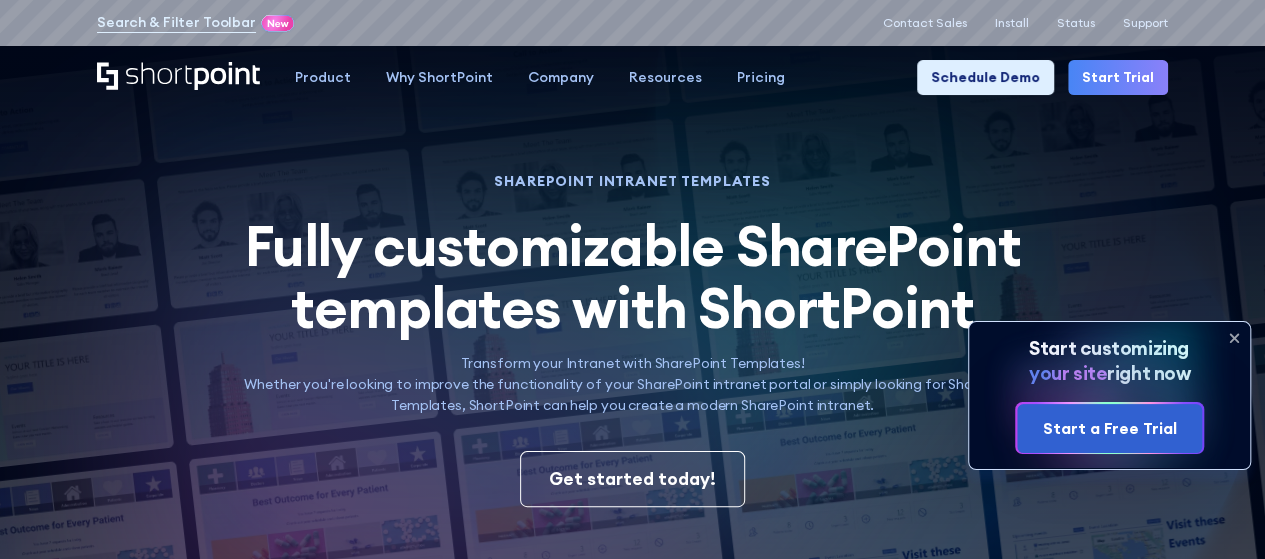 scroll, scrollTop: 0, scrollLeft: 0, axis: both 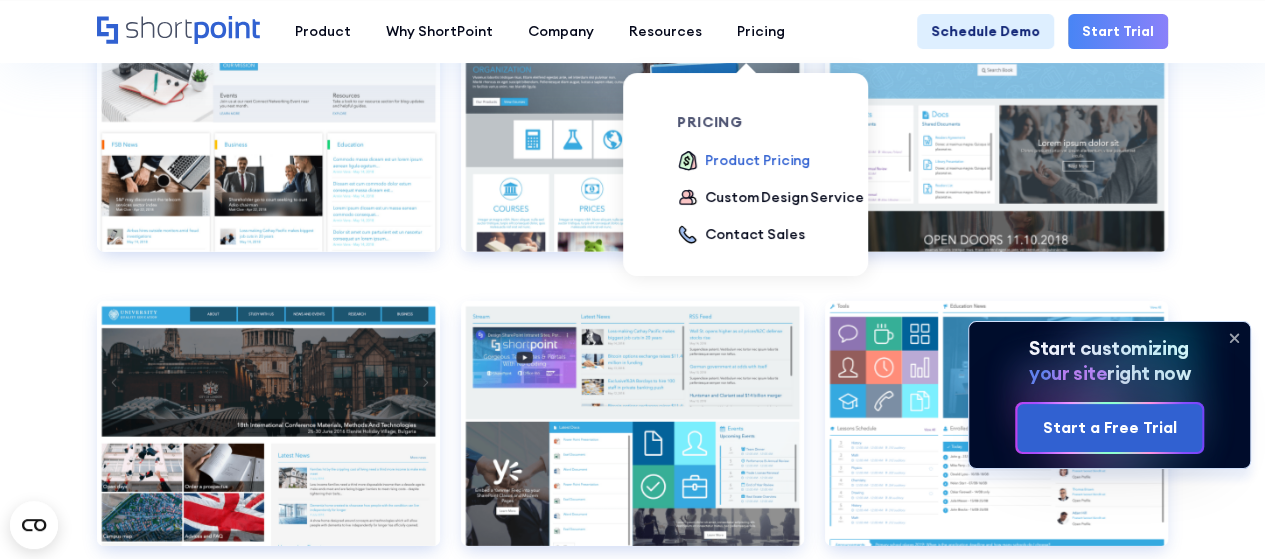 click on "Product Pricing" at bounding box center [757, 160] 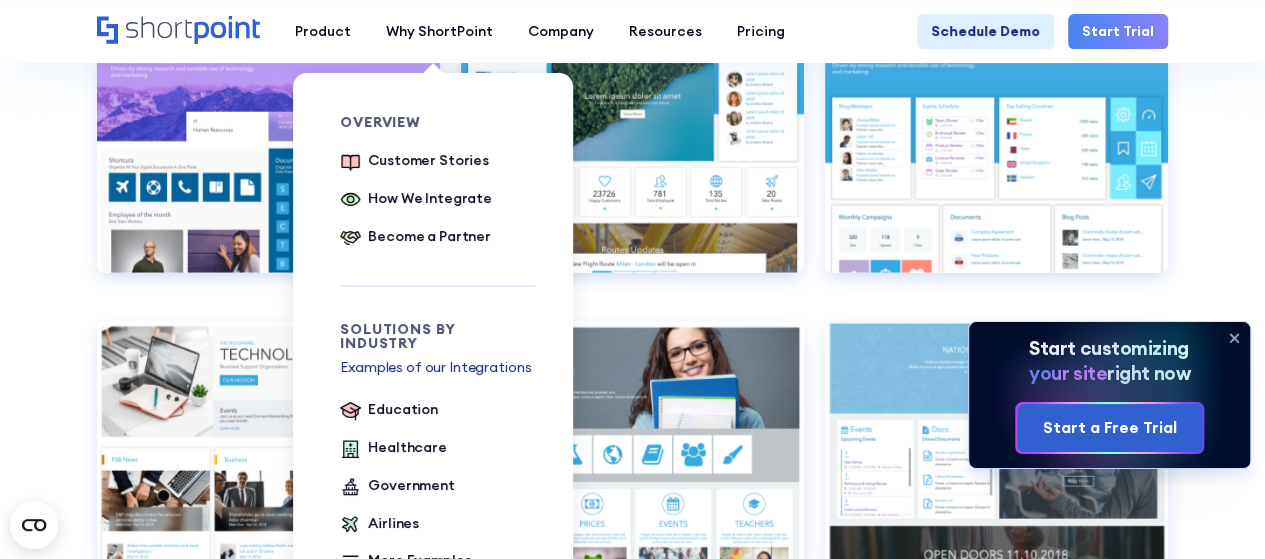 scroll, scrollTop: 6484, scrollLeft: 0, axis: vertical 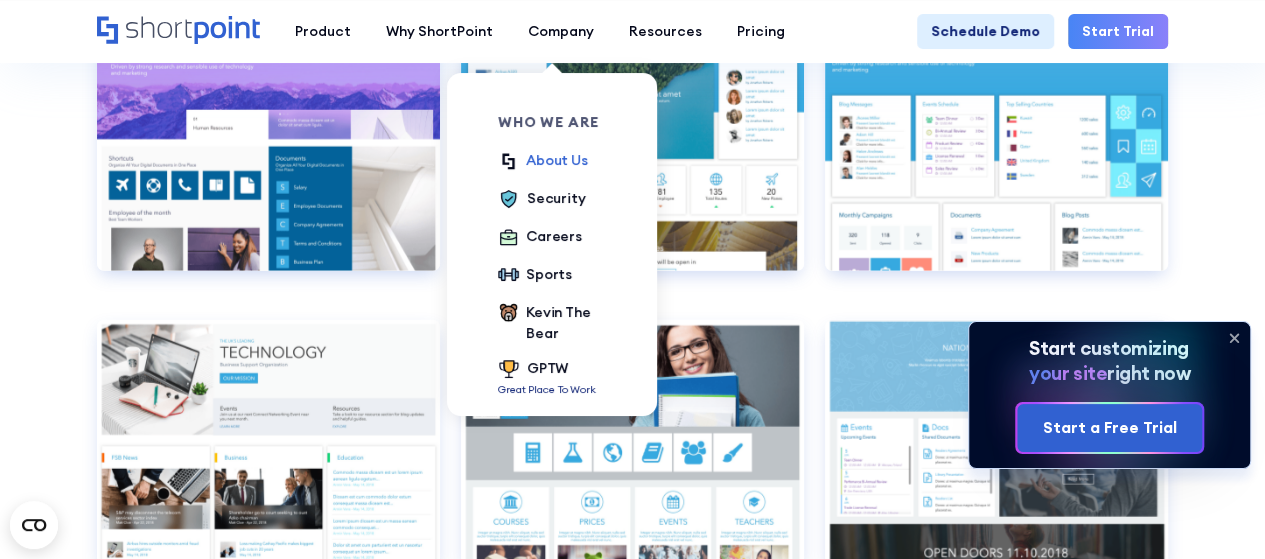 click on "About Us" at bounding box center [557, 160] 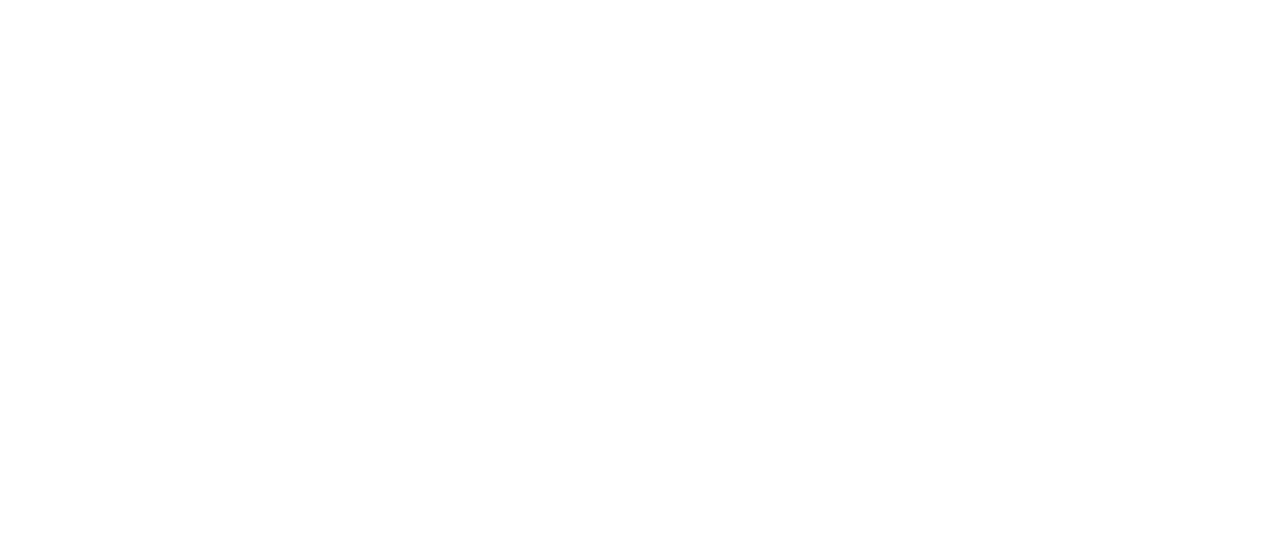scroll, scrollTop: 0, scrollLeft: 0, axis: both 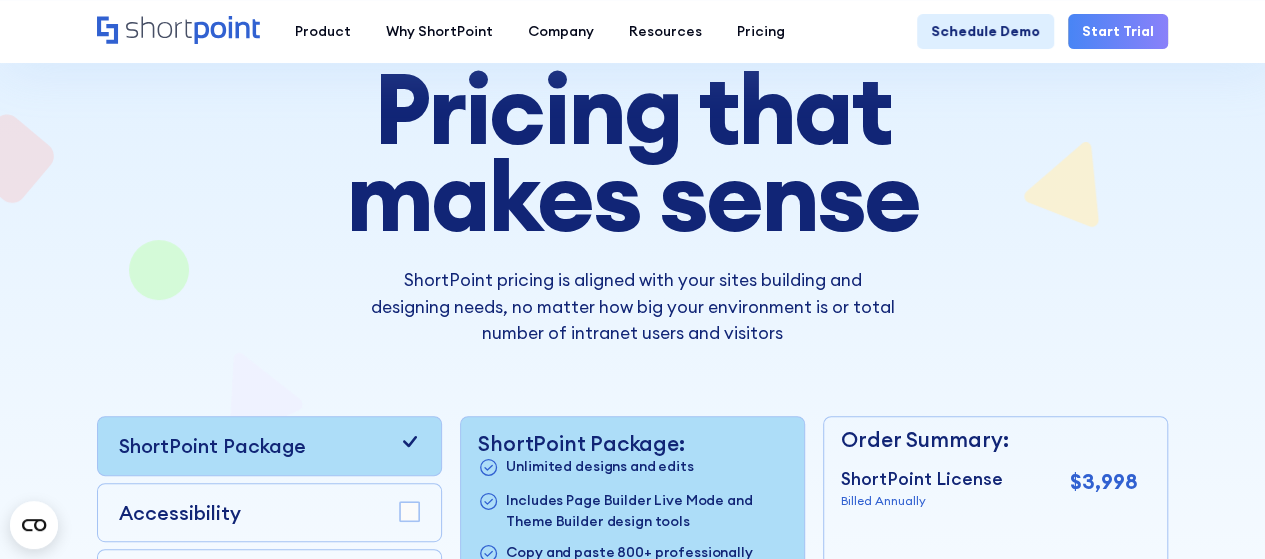 click on "Start Trial" at bounding box center (1118, 31) 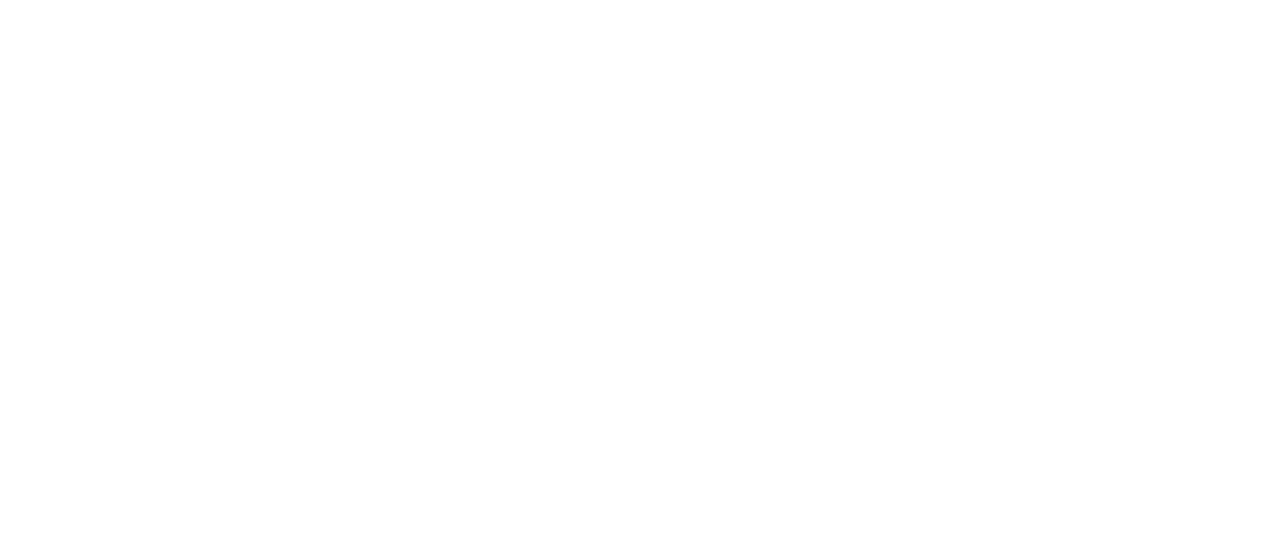 scroll, scrollTop: 0, scrollLeft: 0, axis: both 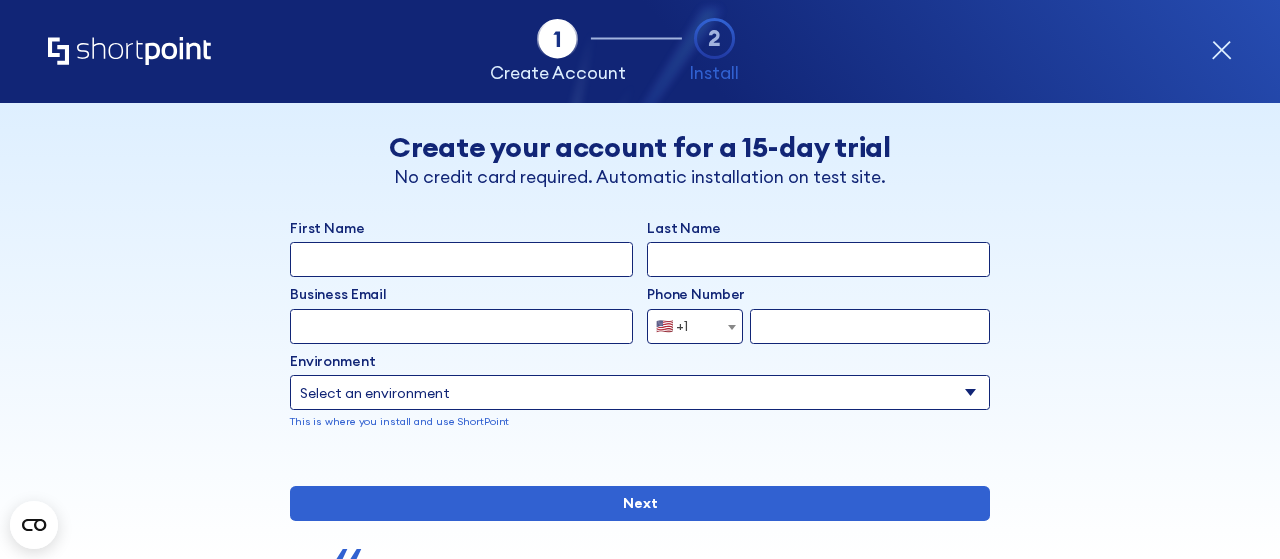 click on "First Name" at bounding box center (461, 259) 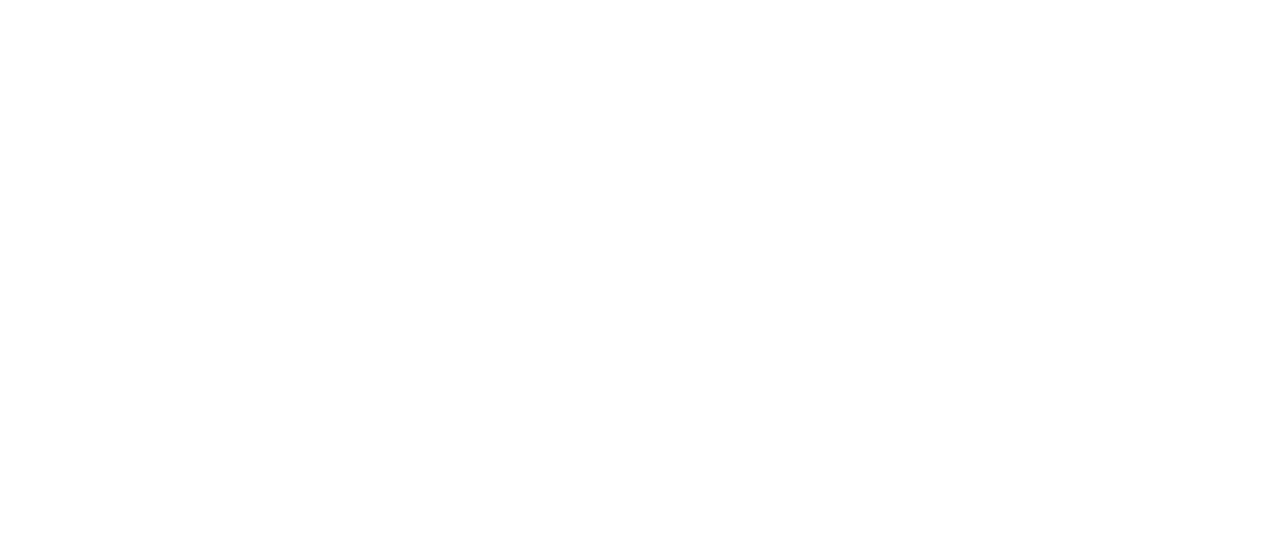 scroll, scrollTop: 0, scrollLeft: 0, axis: both 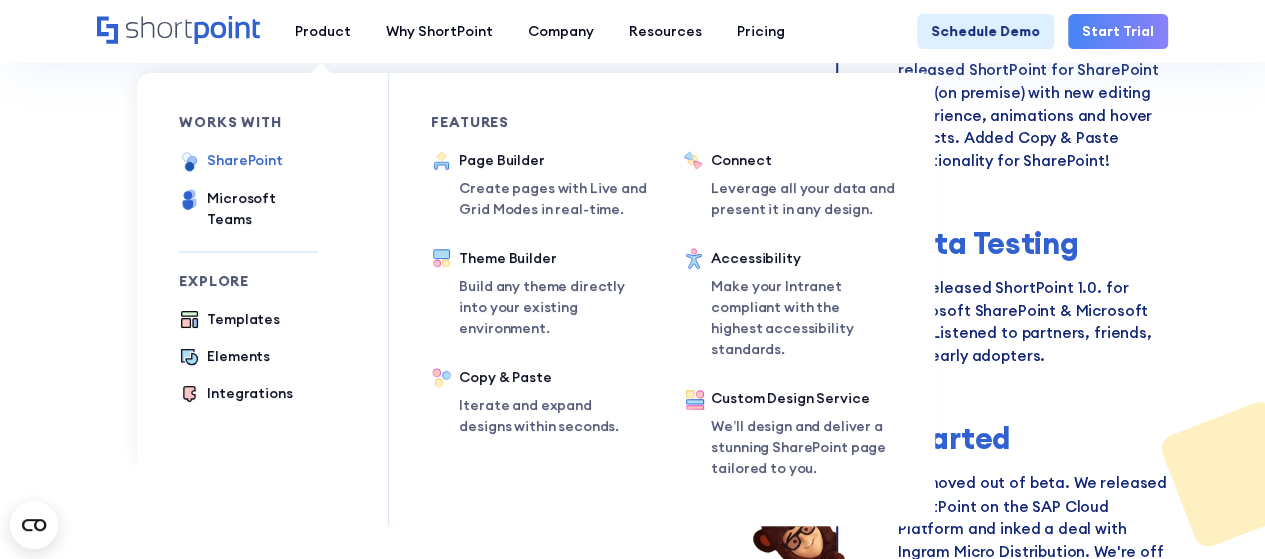click on "SharePoint" at bounding box center (245, 160) 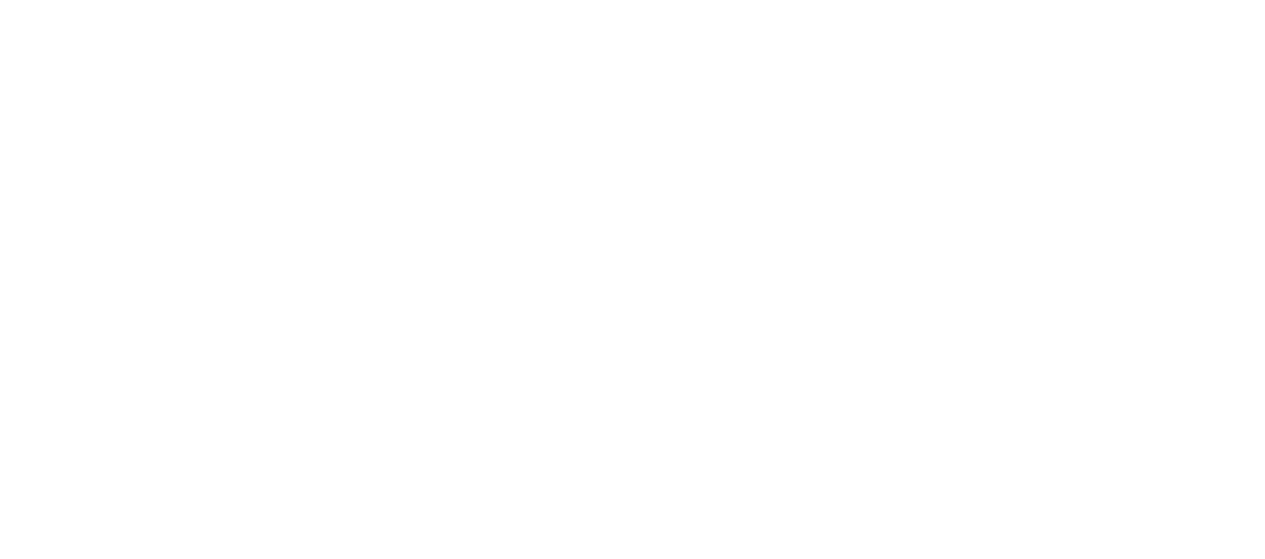 scroll, scrollTop: 0, scrollLeft: 0, axis: both 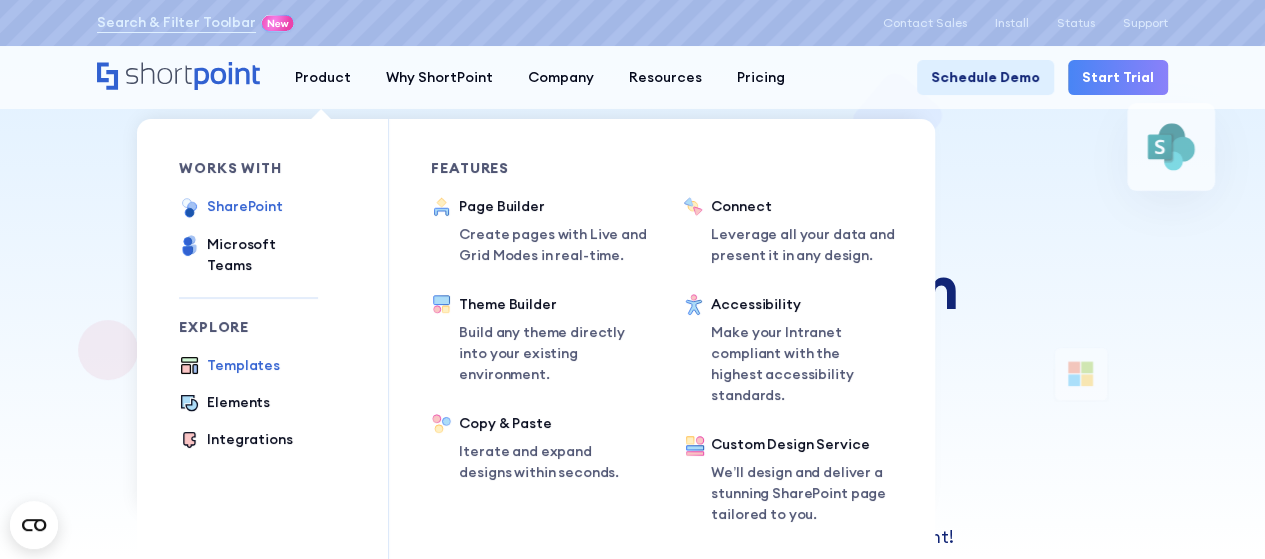 click on "Templates" at bounding box center (243, 365) 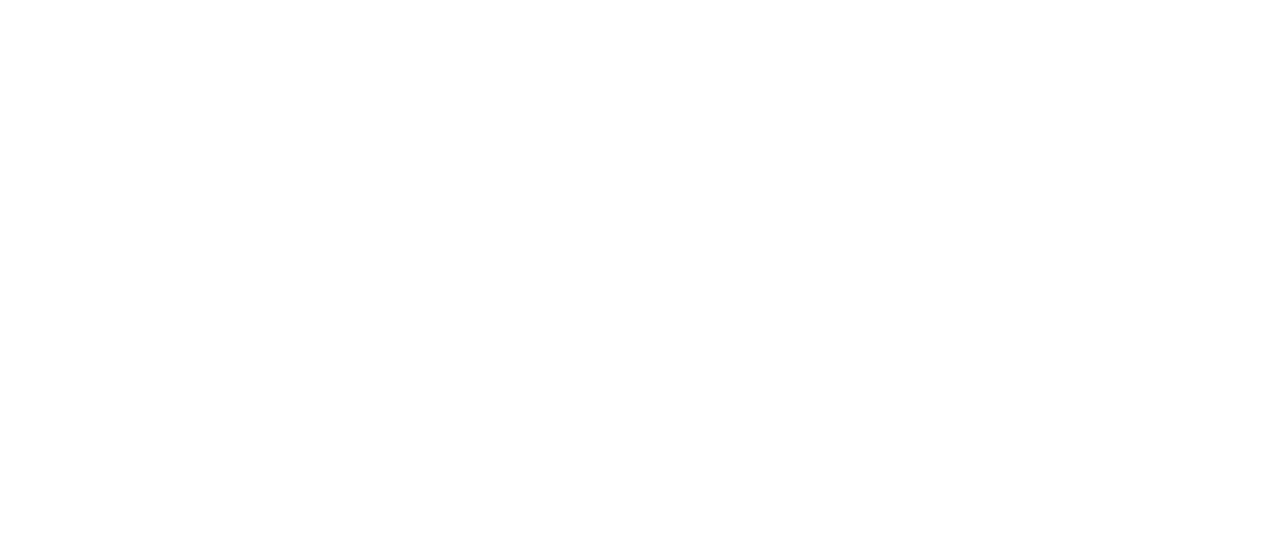 scroll, scrollTop: 0, scrollLeft: 0, axis: both 